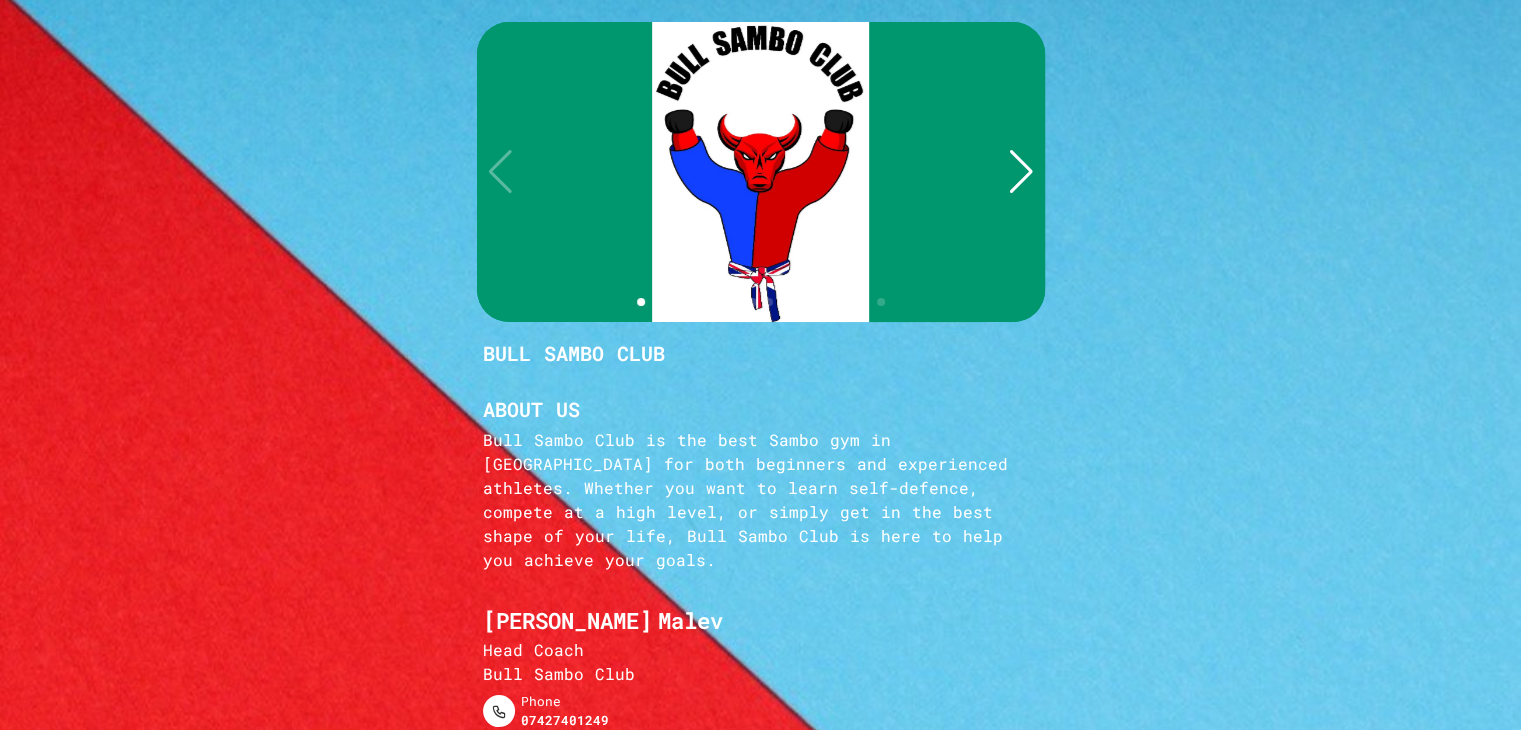 scroll, scrollTop: 0, scrollLeft: 0, axis: both 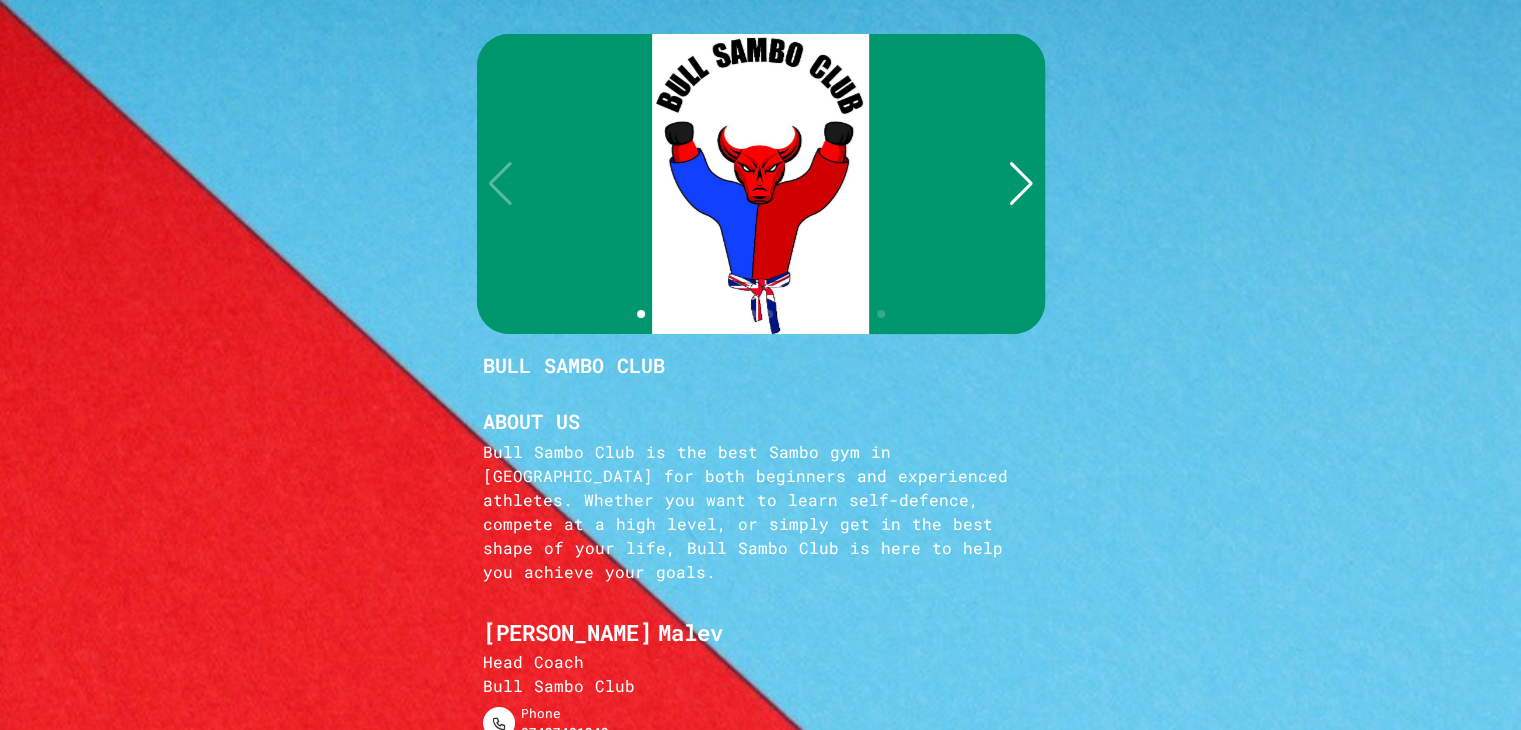 click at bounding box center (1021, 184) 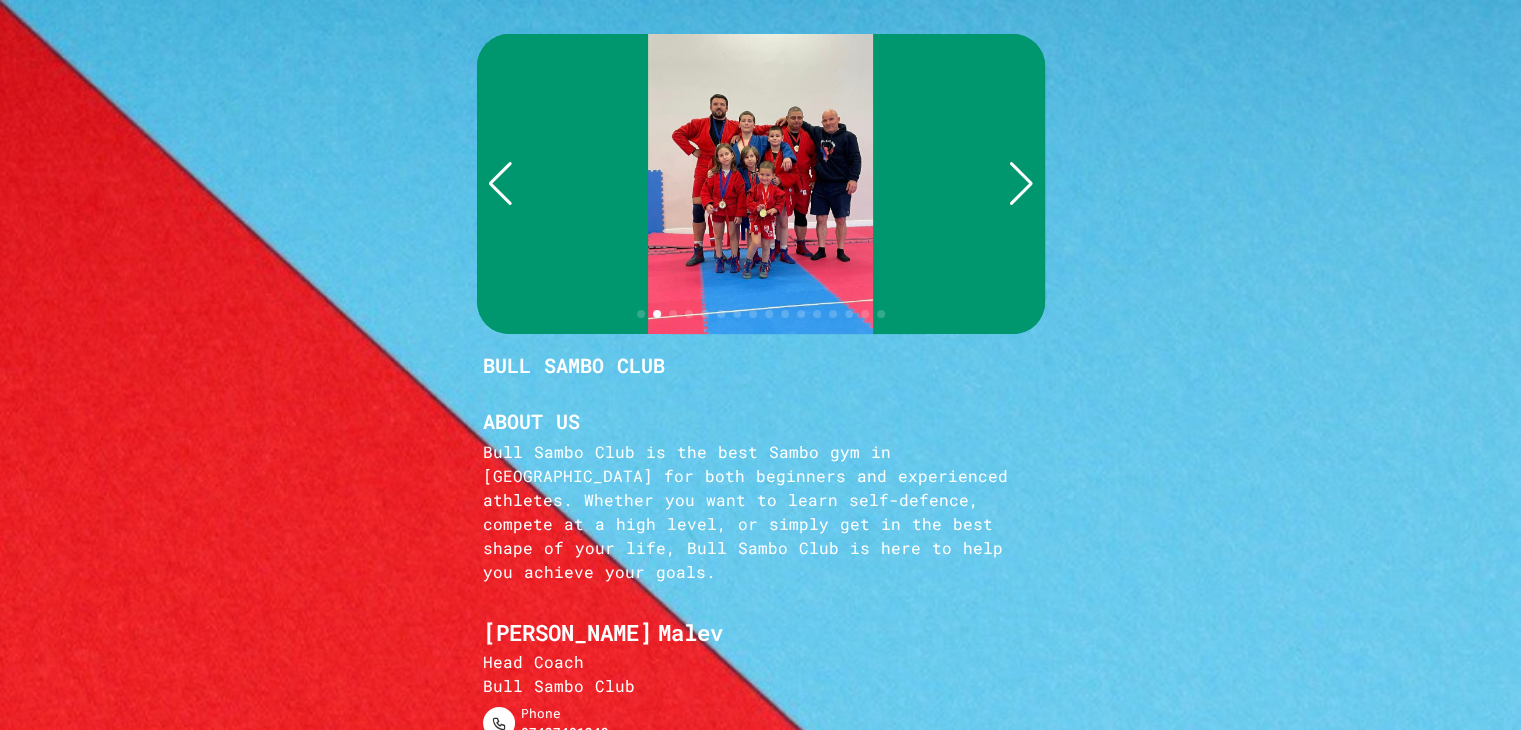 click at bounding box center [1021, 184] 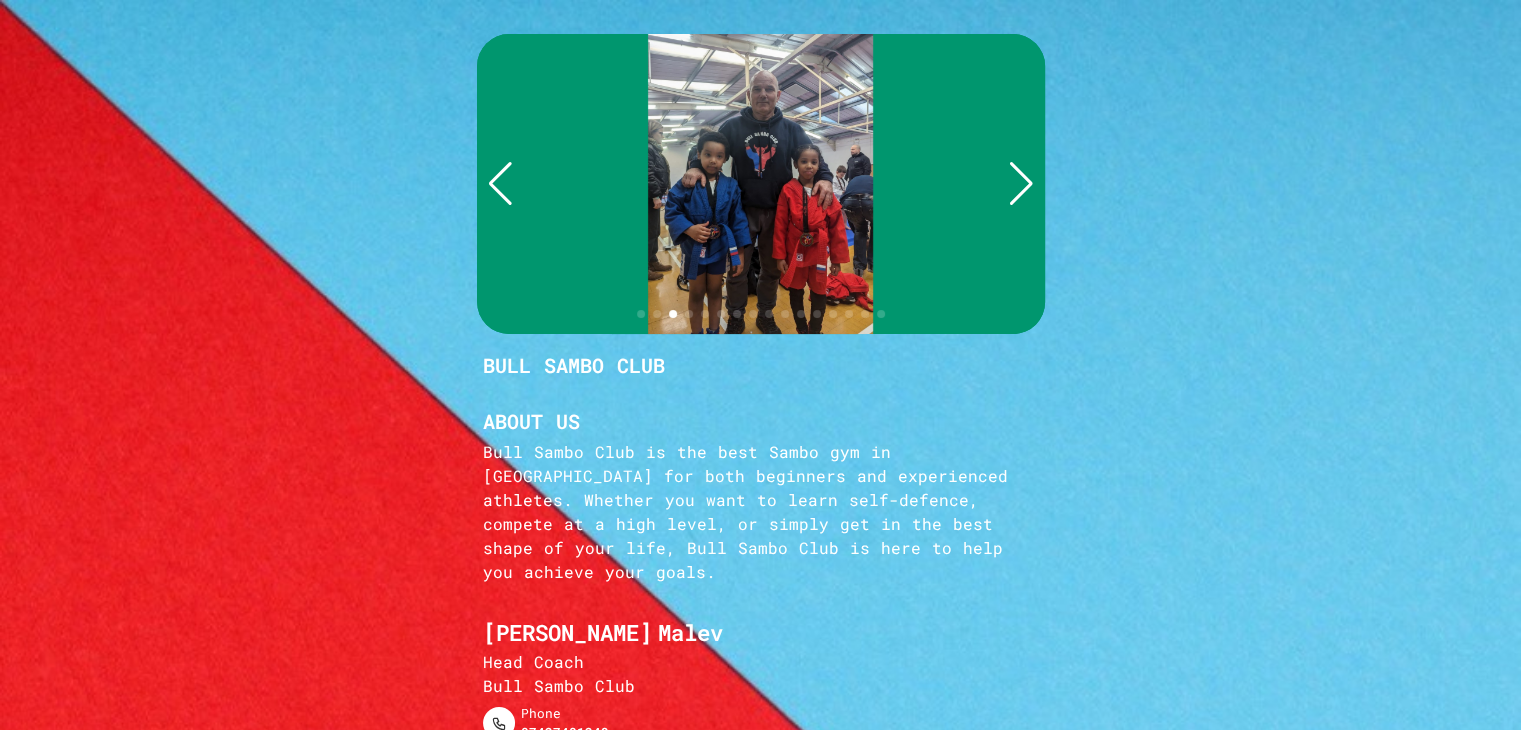 click at bounding box center [1021, 184] 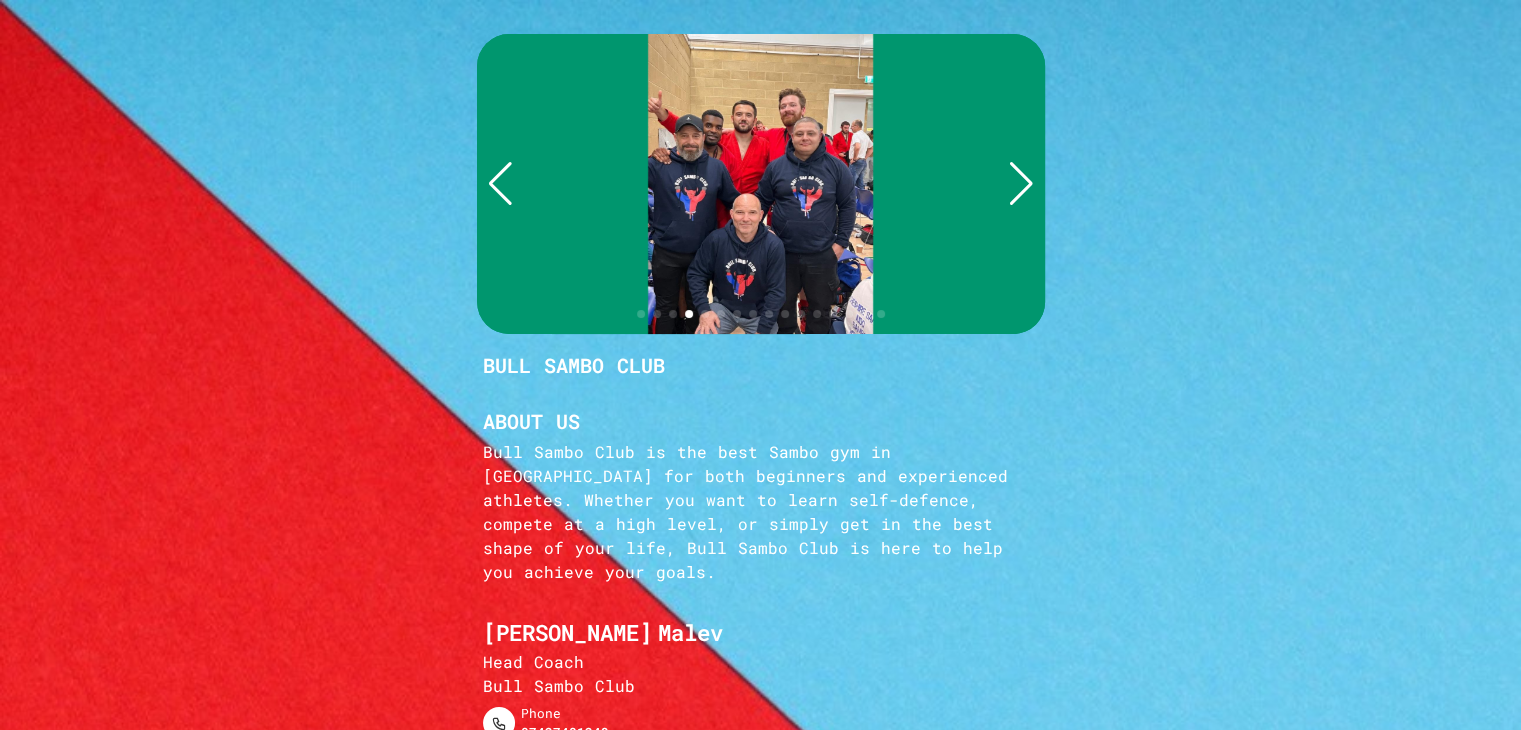 click at bounding box center [1021, 184] 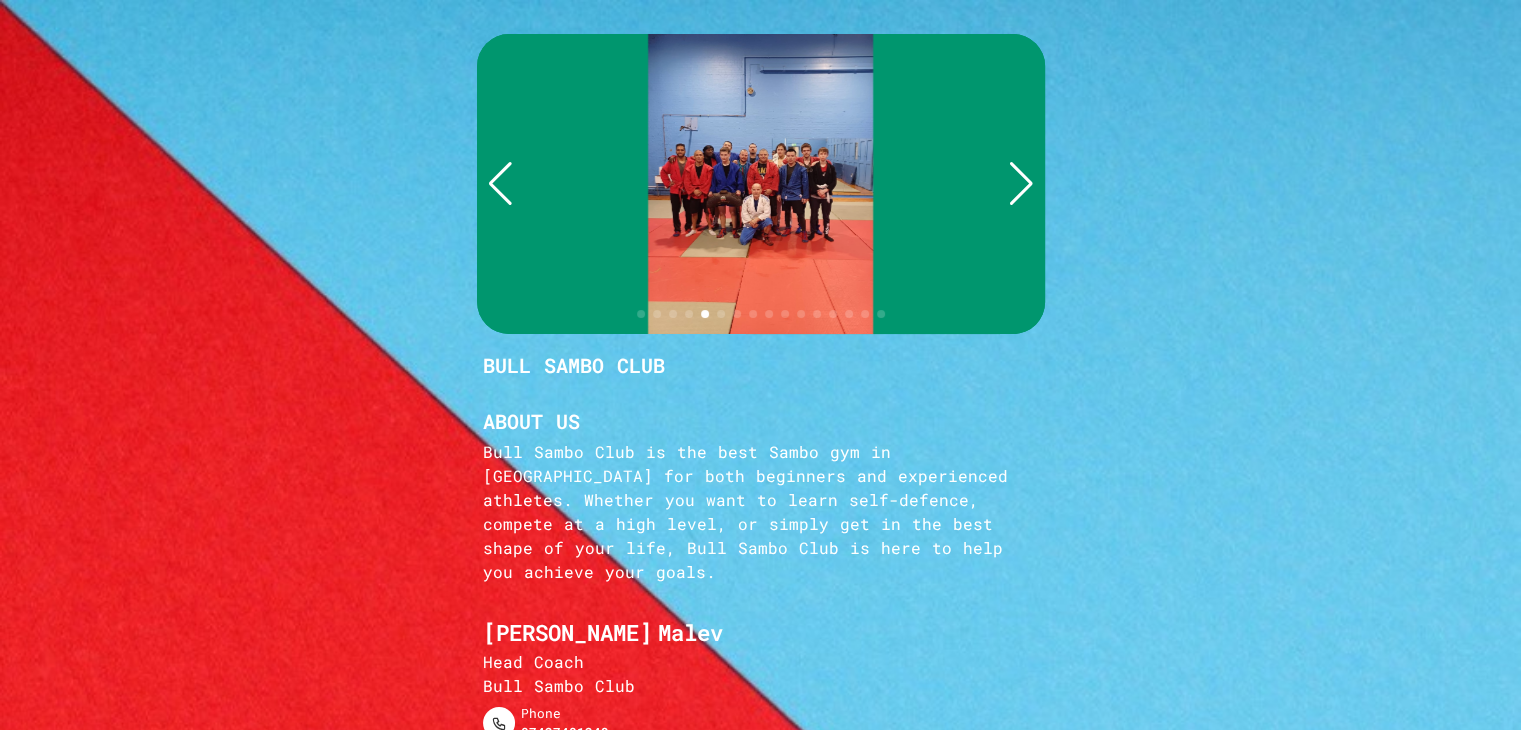 click at bounding box center [1021, 184] 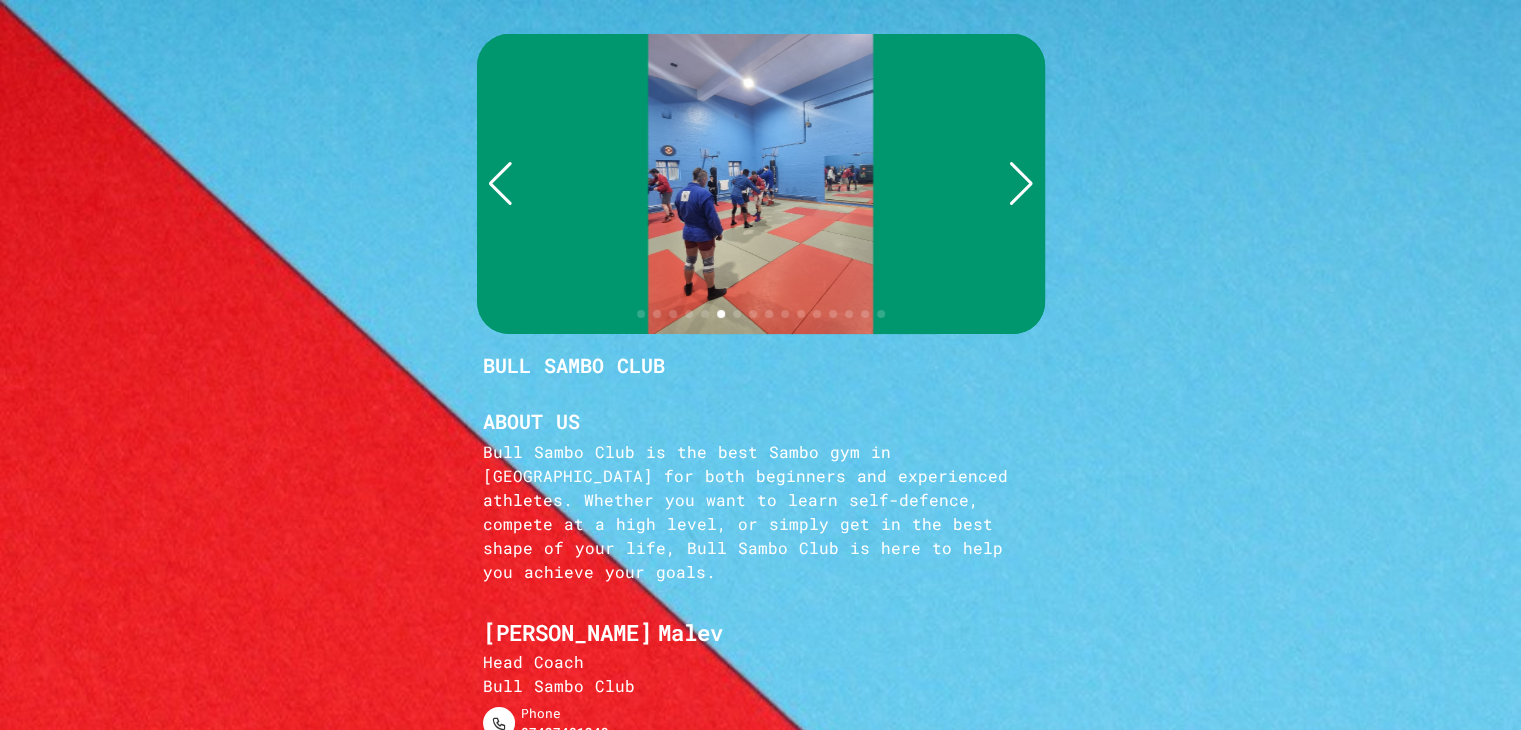 click at bounding box center (1021, 184) 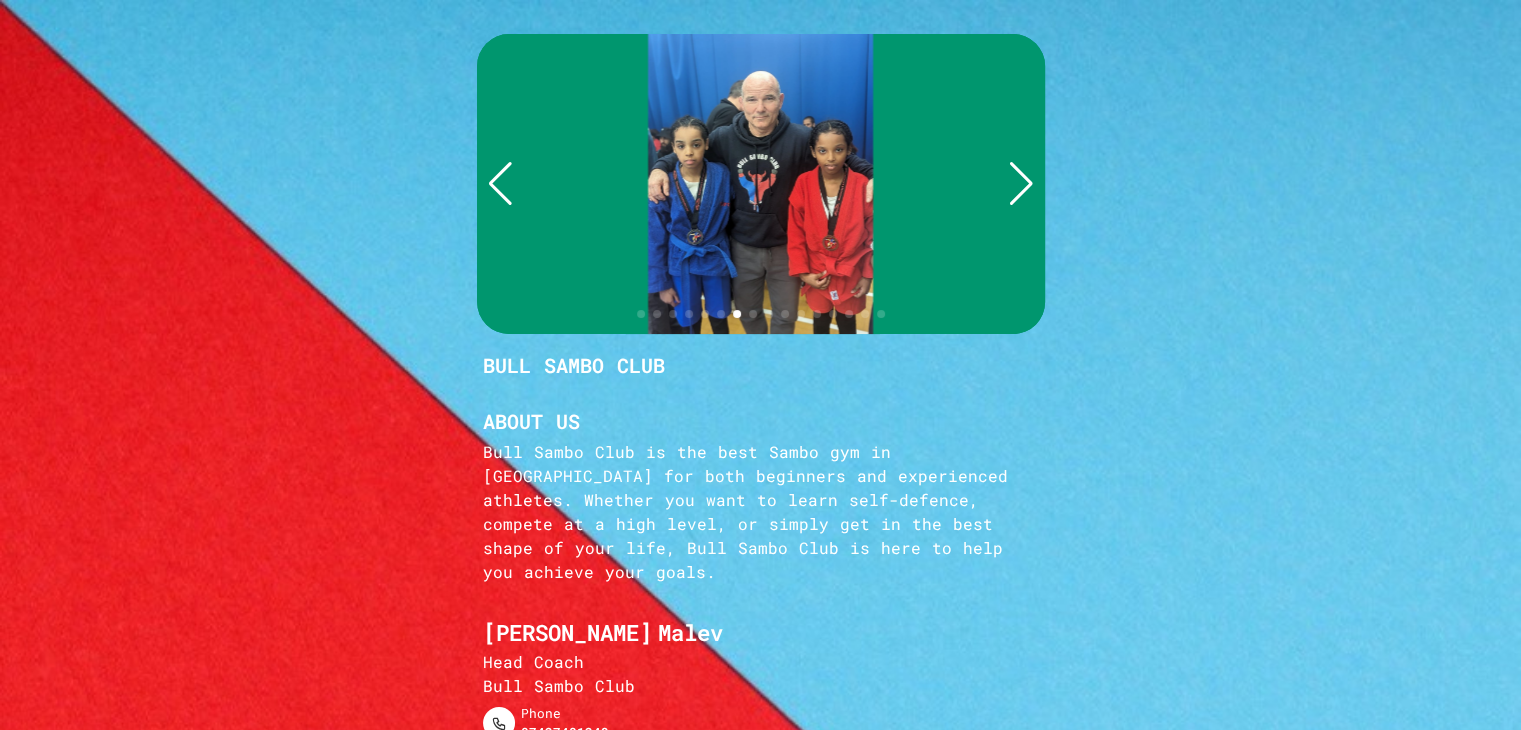 click at bounding box center (1021, 184) 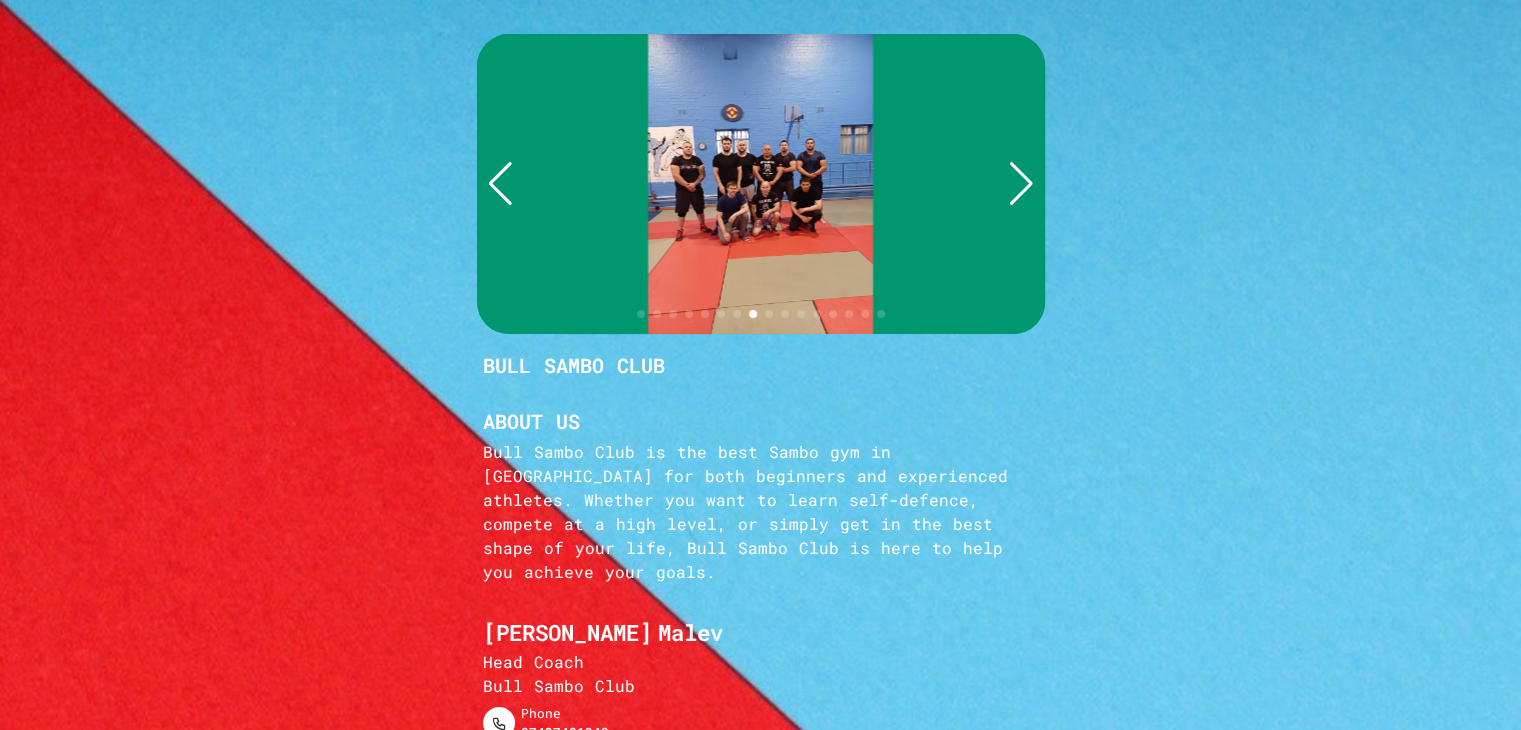 click at bounding box center (1021, 184) 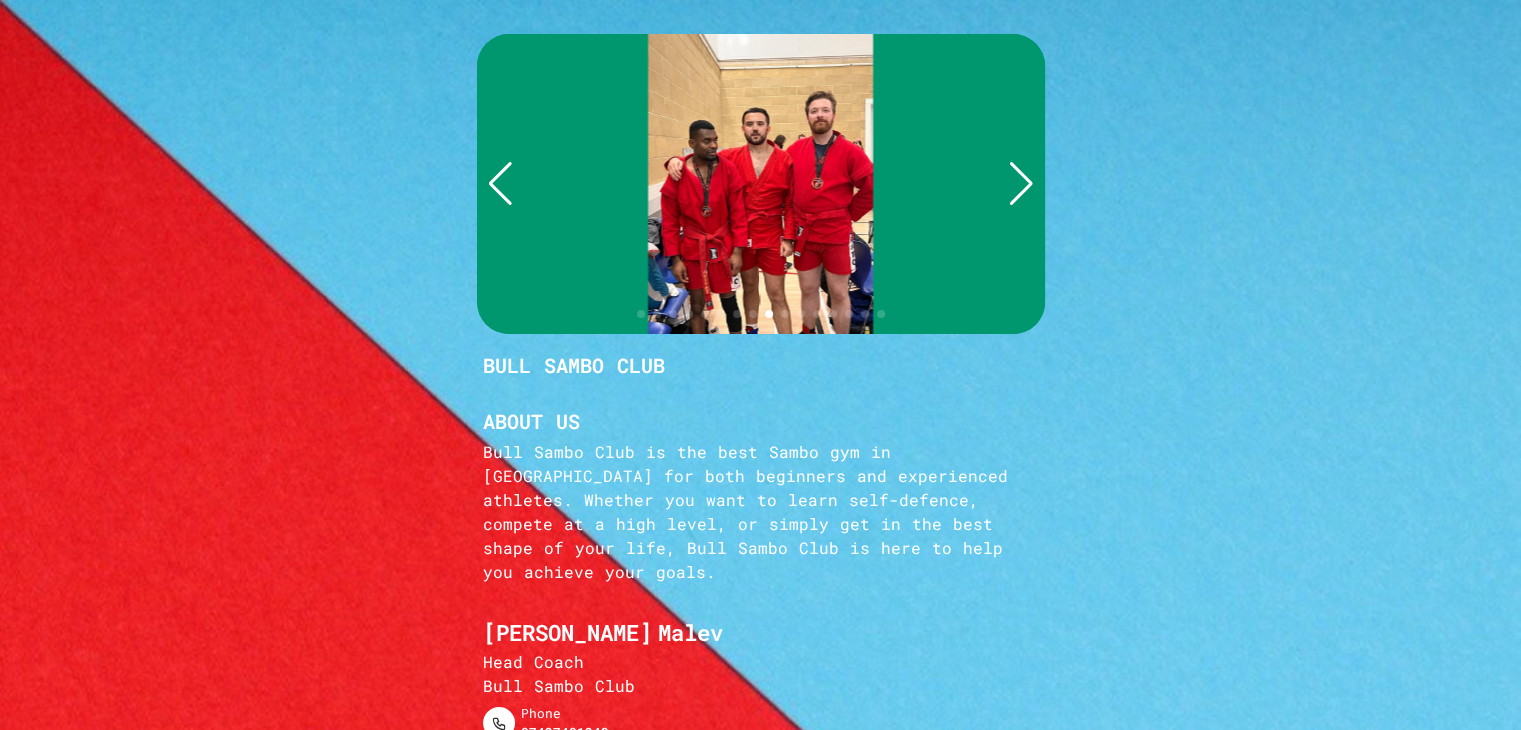 click at bounding box center (1021, 184) 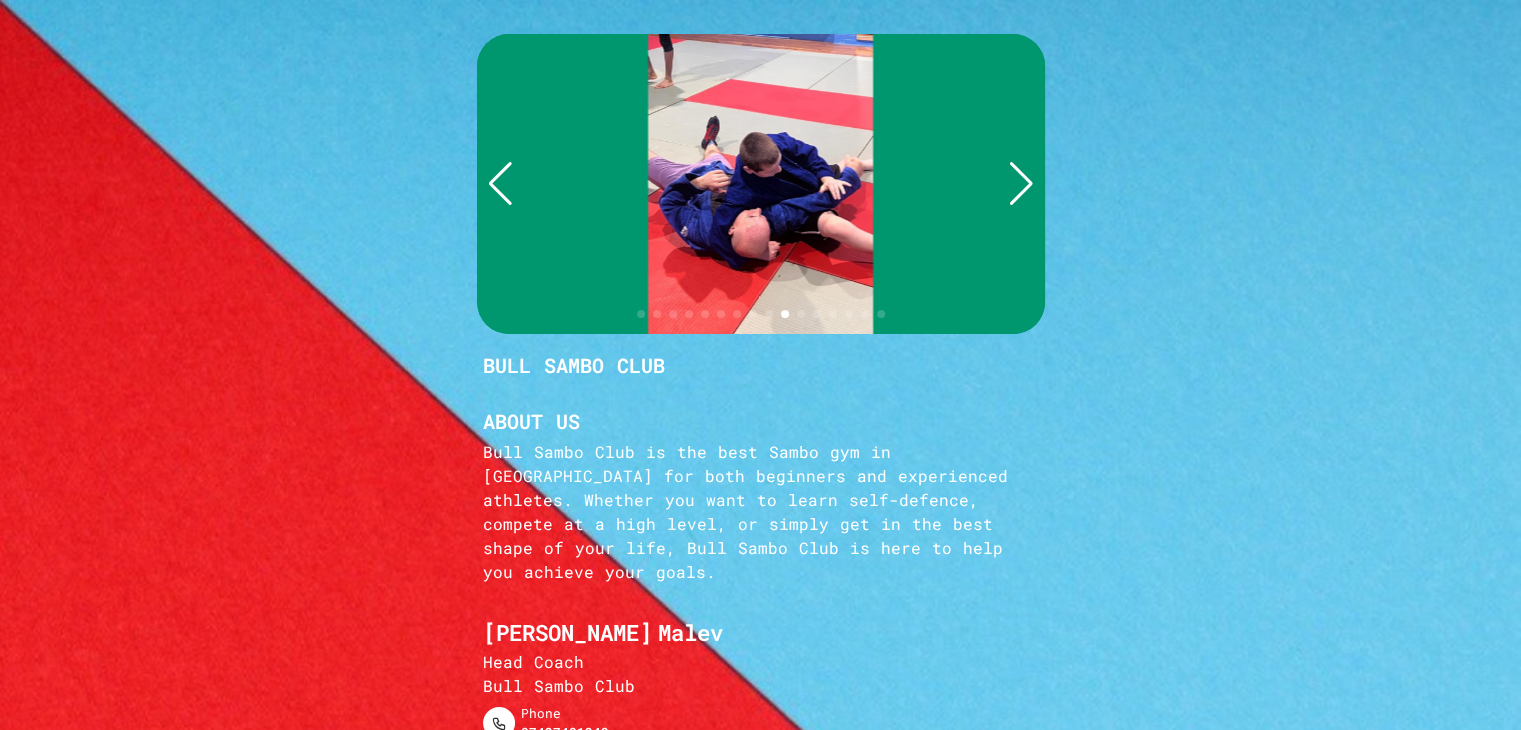 click at bounding box center (1021, 184) 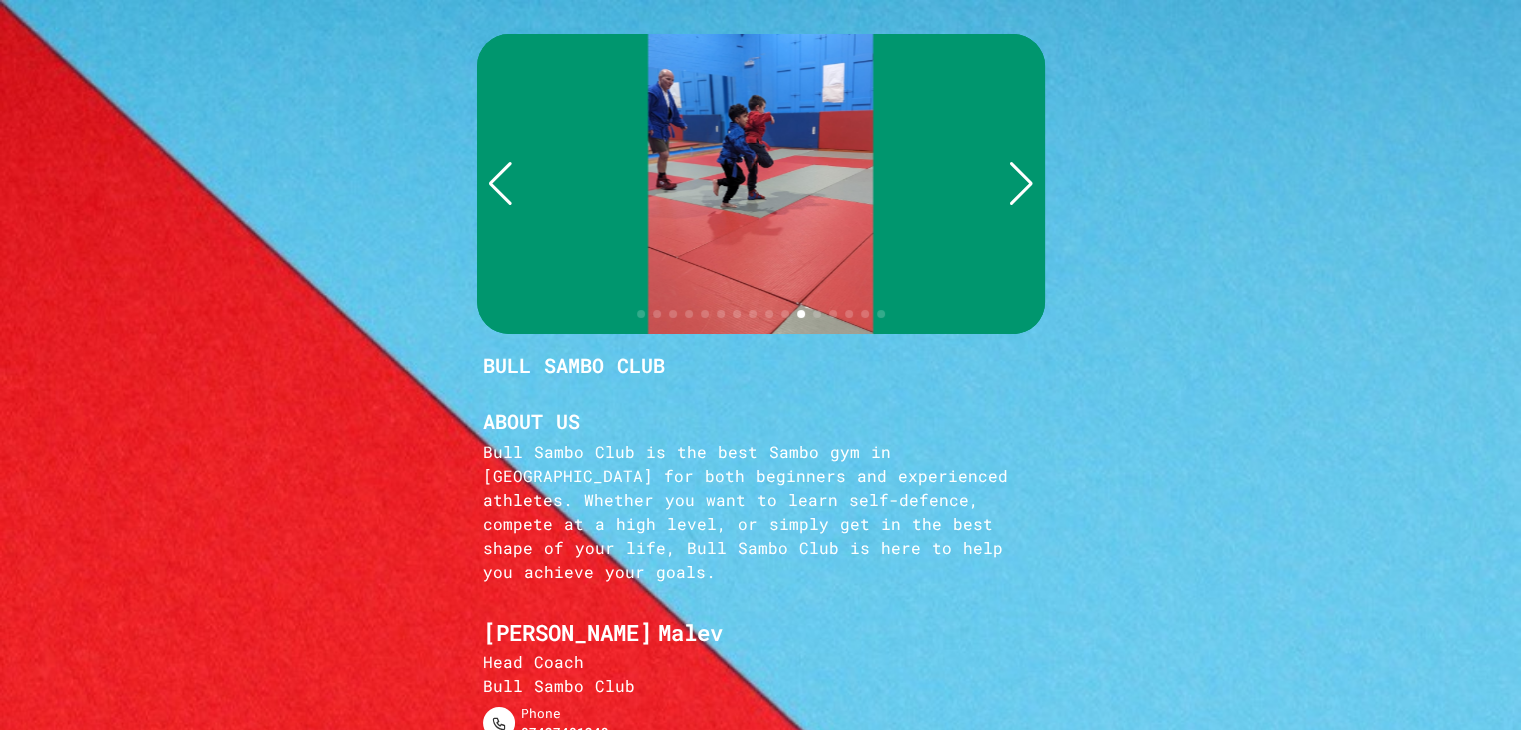 click at bounding box center [1021, 184] 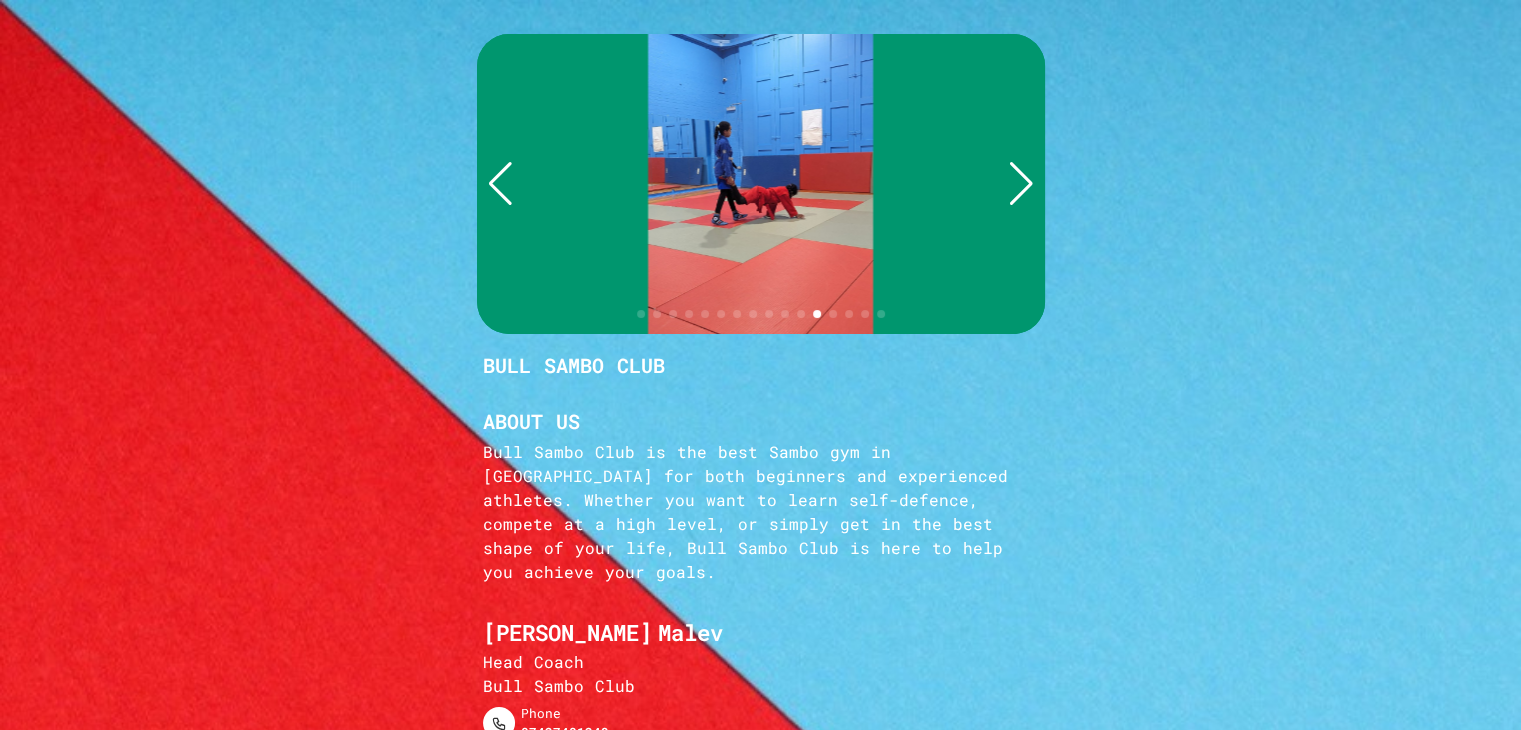 click at bounding box center [1021, 184] 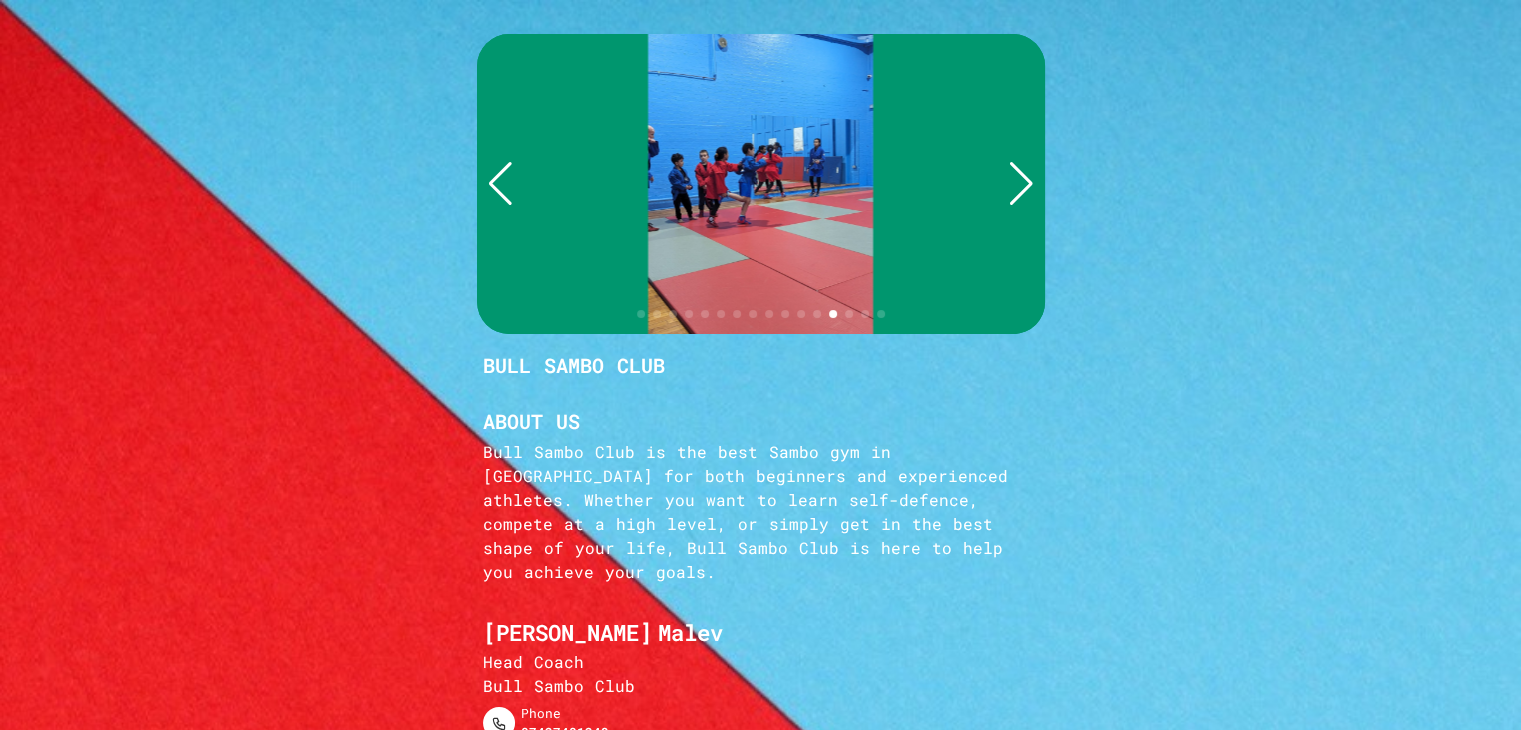 click at bounding box center [1021, 184] 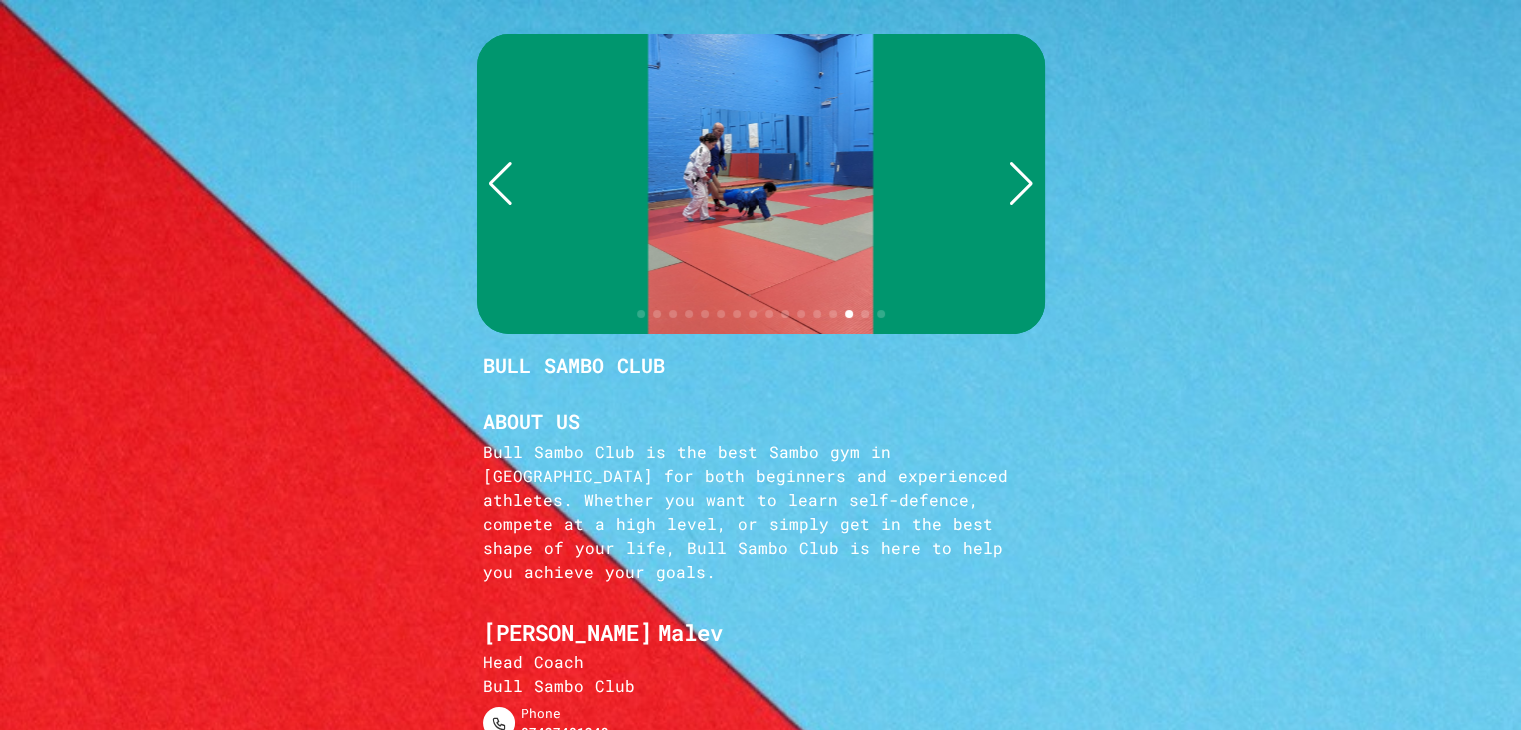 click at bounding box center (1021, 184) 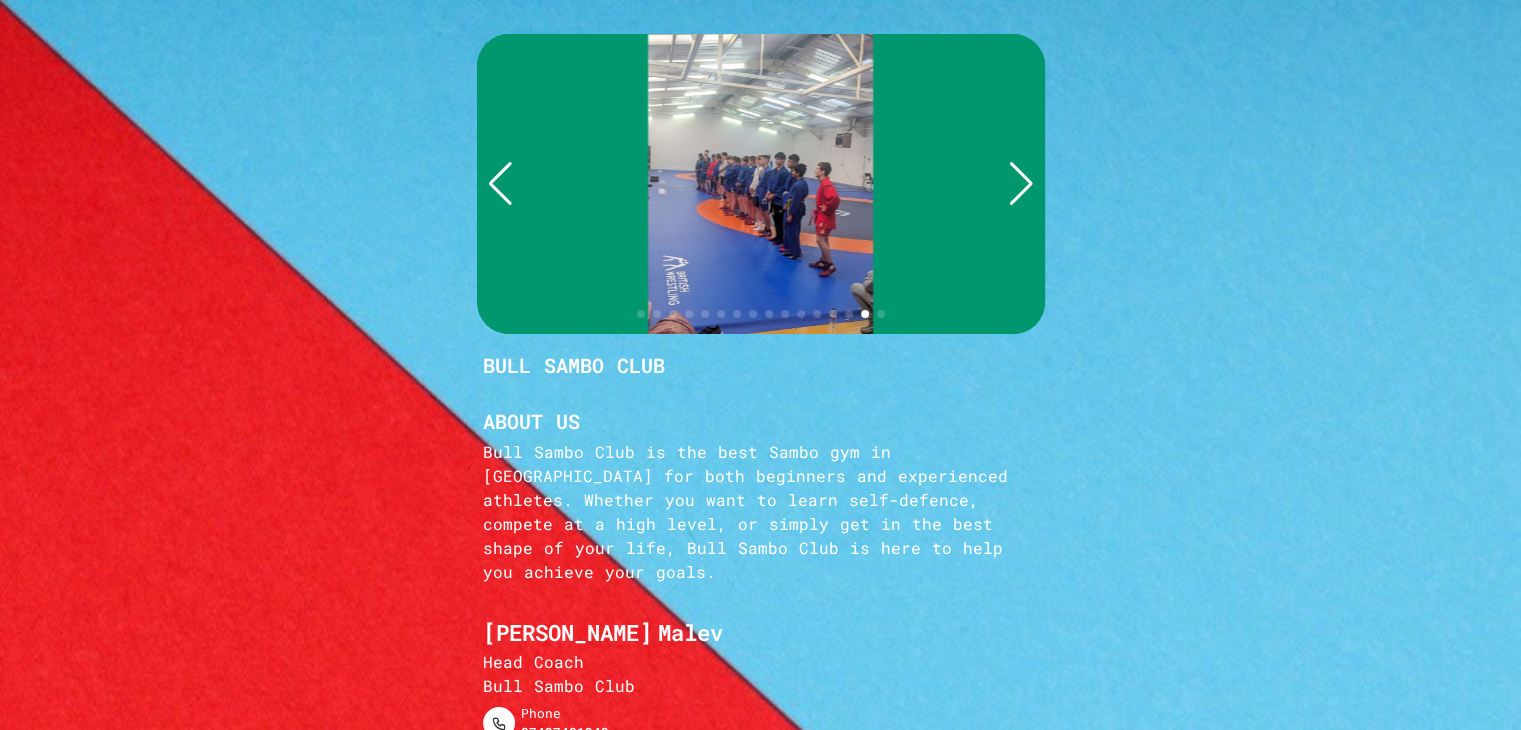 click at bounding box center [1021, 184] 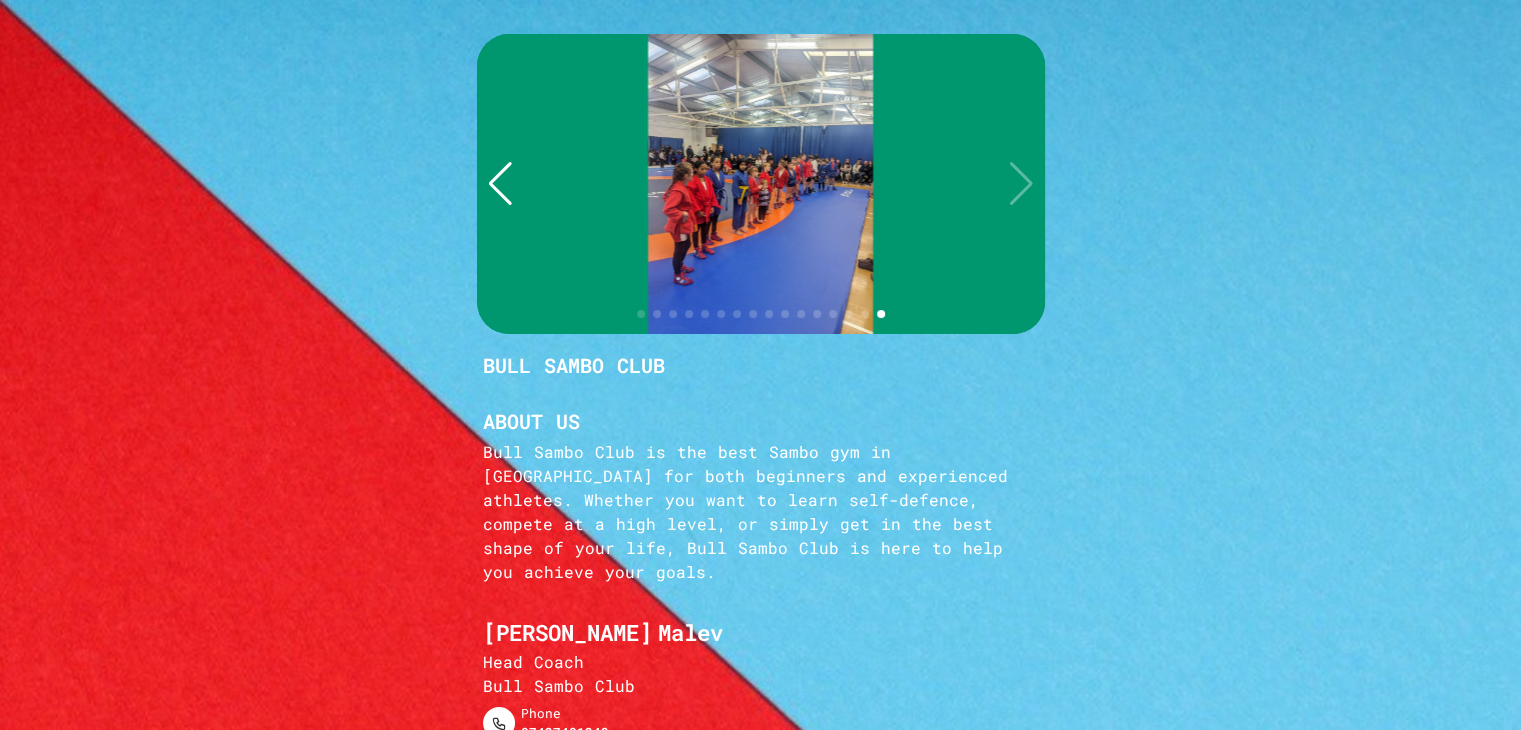 click 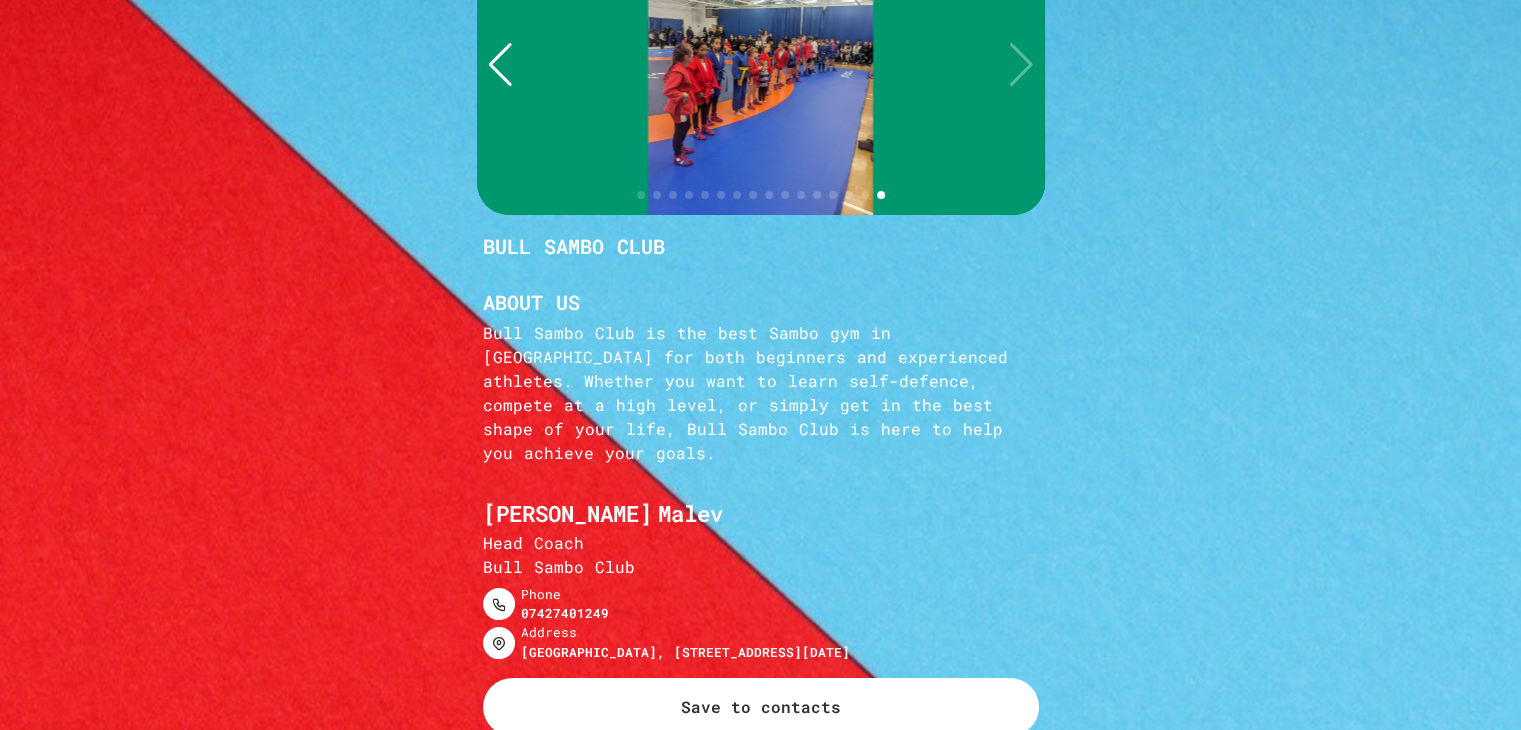 scroll, scrollTop: 200, scrollLeft: 0, axis: vertical 